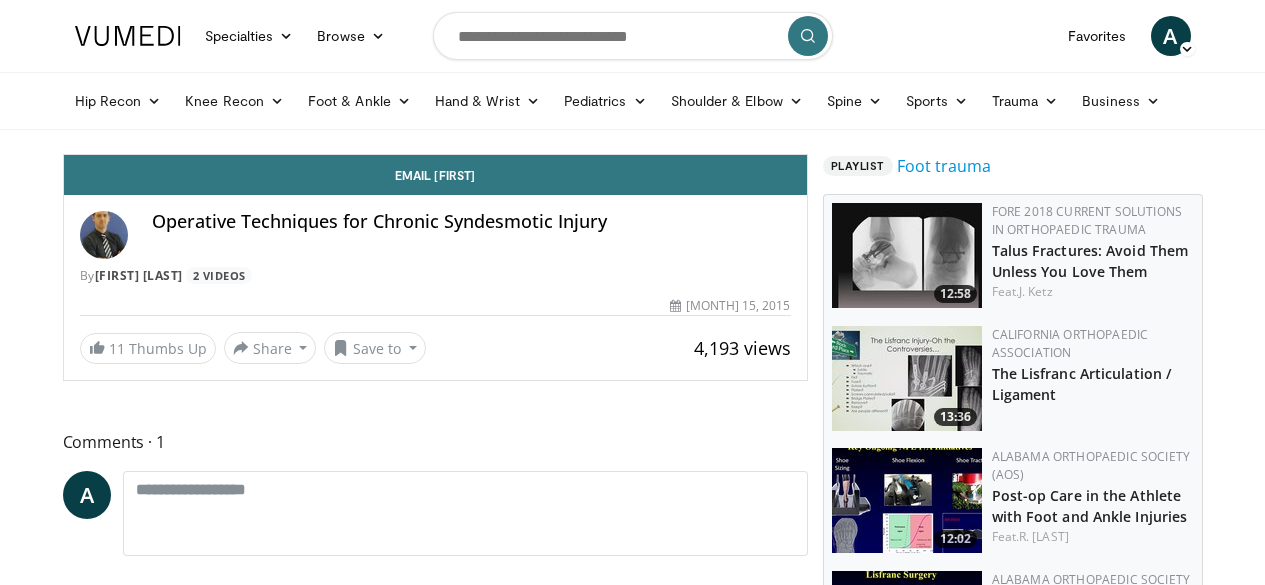 scroll, scrollTop: 0, scrollLeft: 0, axis: both 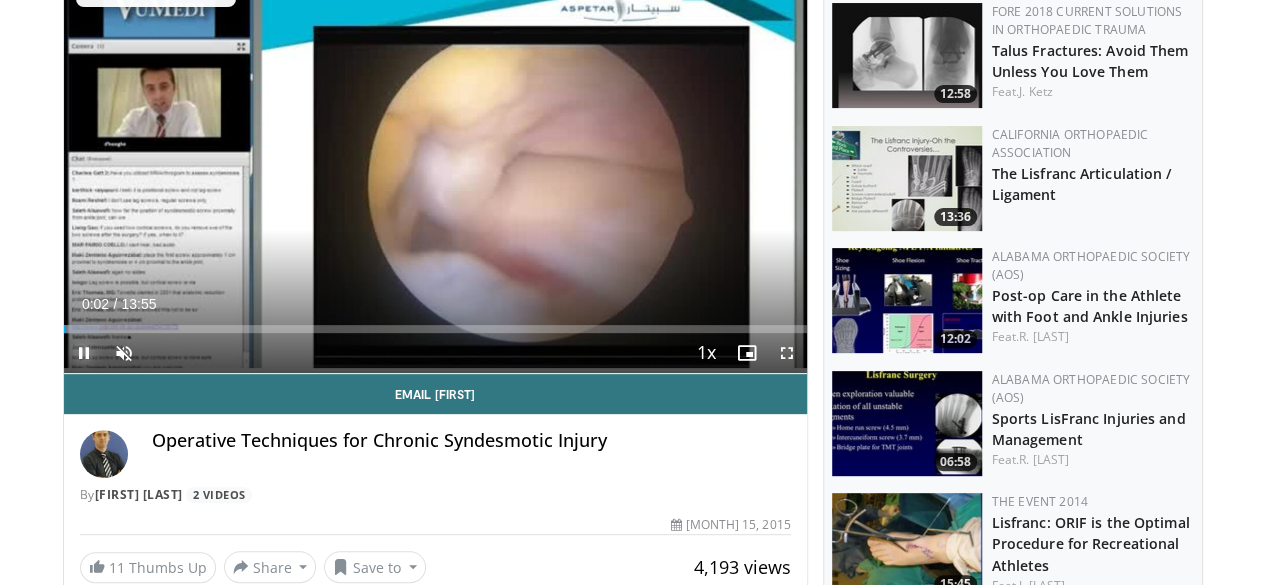 click at bounding box center (84, 353) 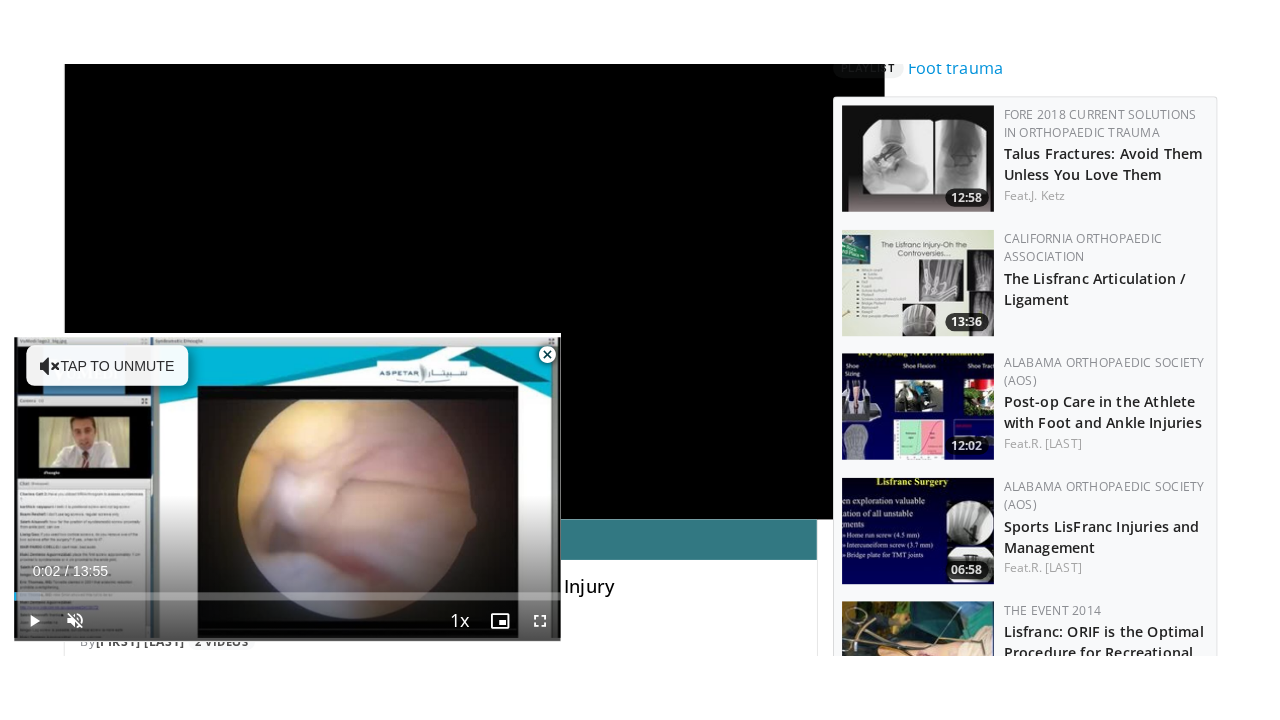 scroll, scrollTop: 300, scrollLeft: 0, axis: vertical 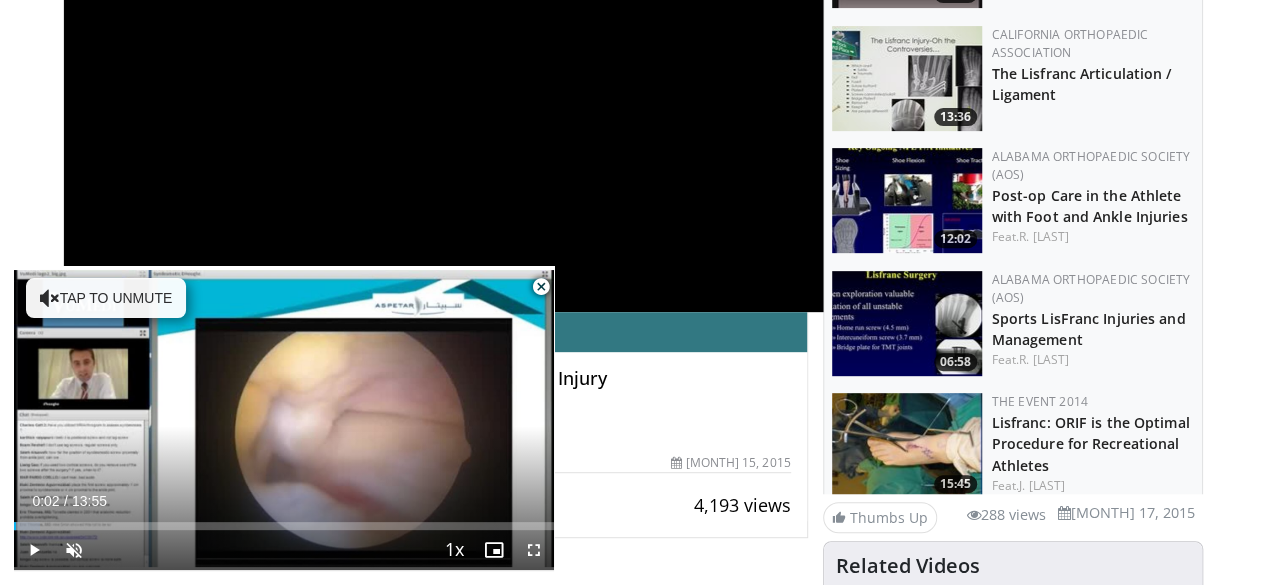 click on "**********" at bounding box center [469, 83] 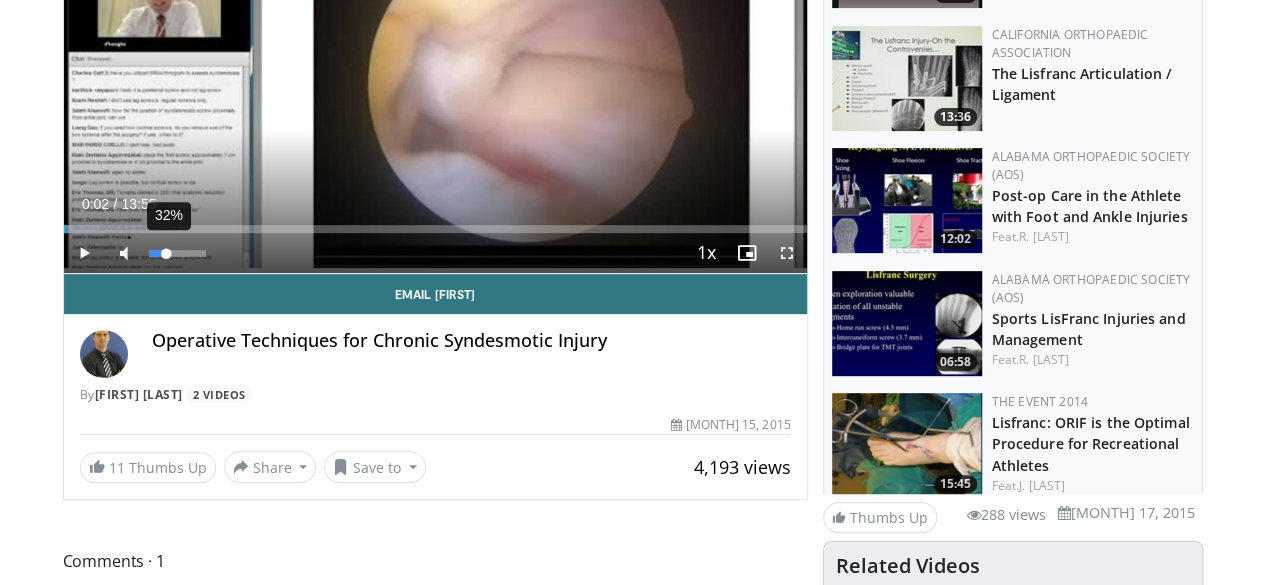 click on "32%" at bounding box center (177, 253) 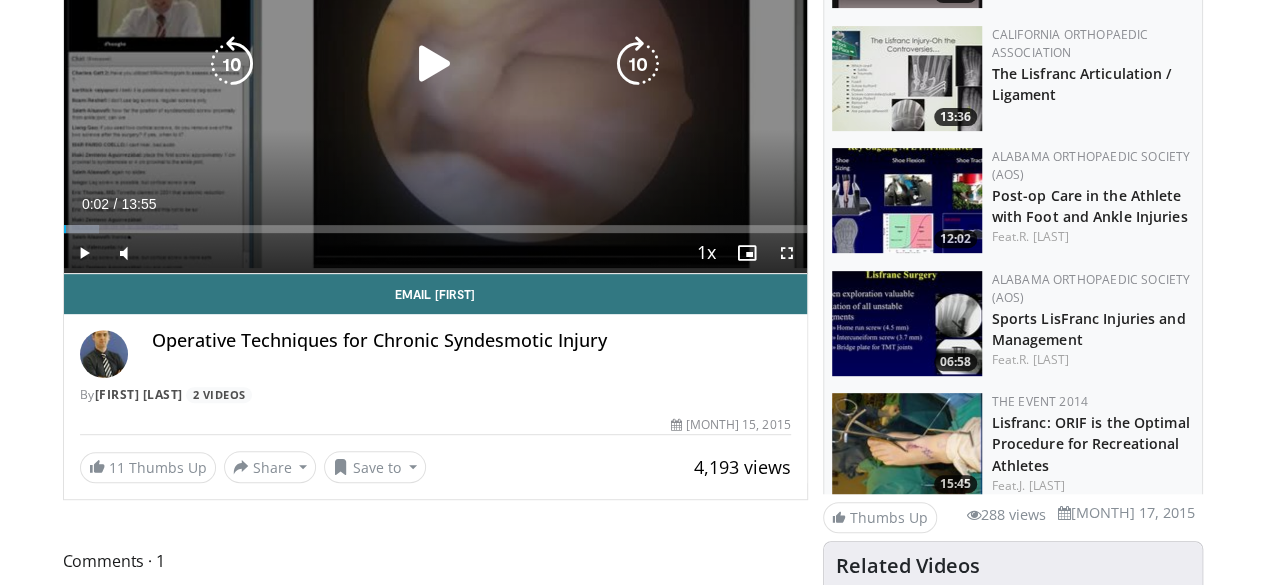 click at bounding box center (435, 64) 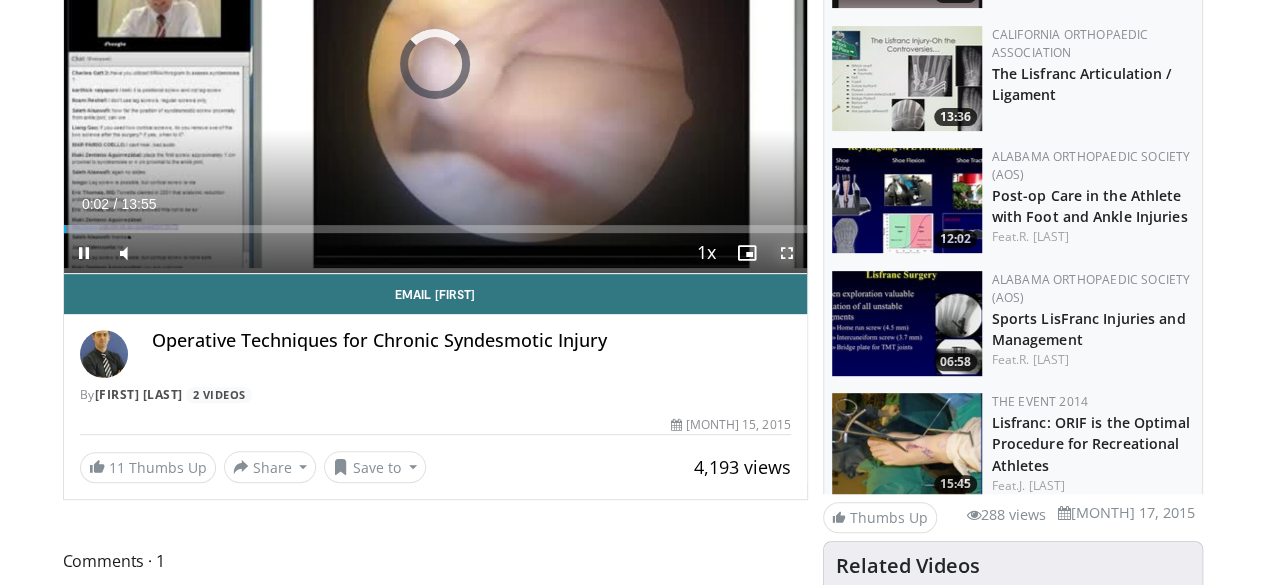 click at bounding box center (787, 253) 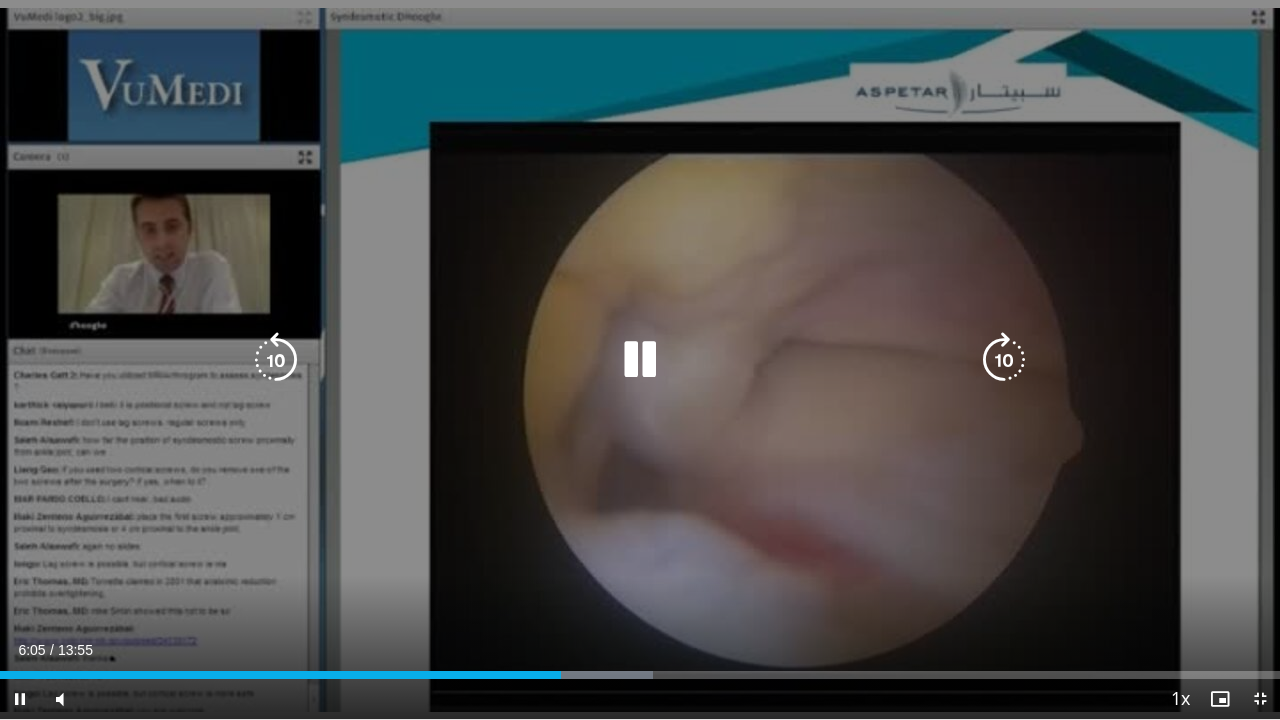 click on "10 seconds
Tap to unmute" at bounding box center (640, 359) 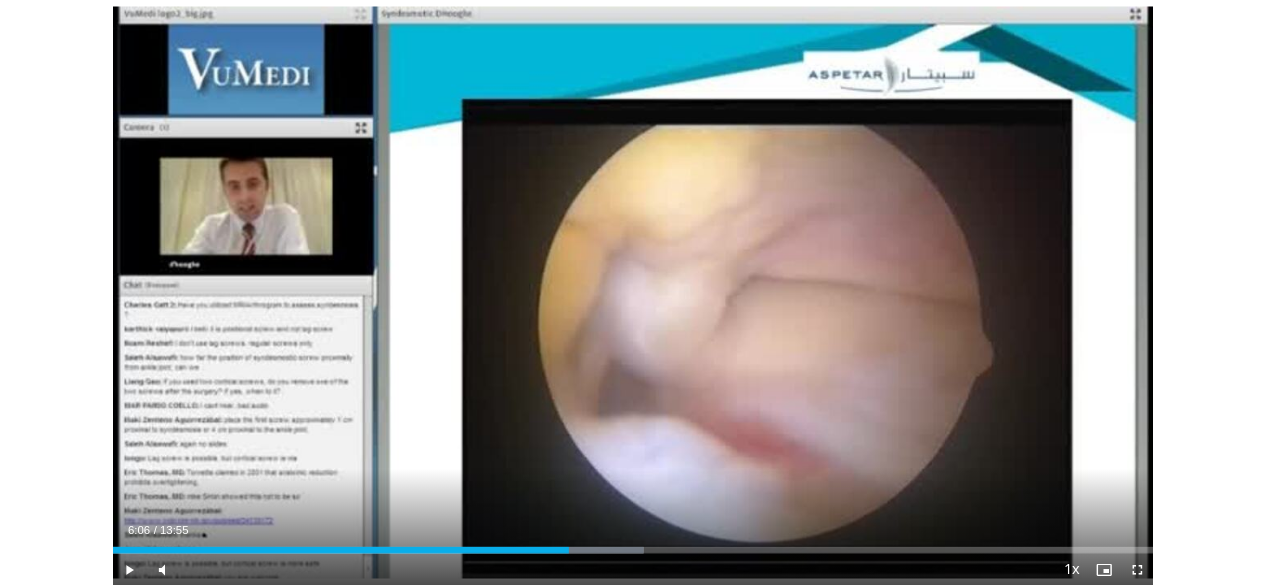 scroll, scrollTop: 756, scrollLeft: 0, axis: vertical 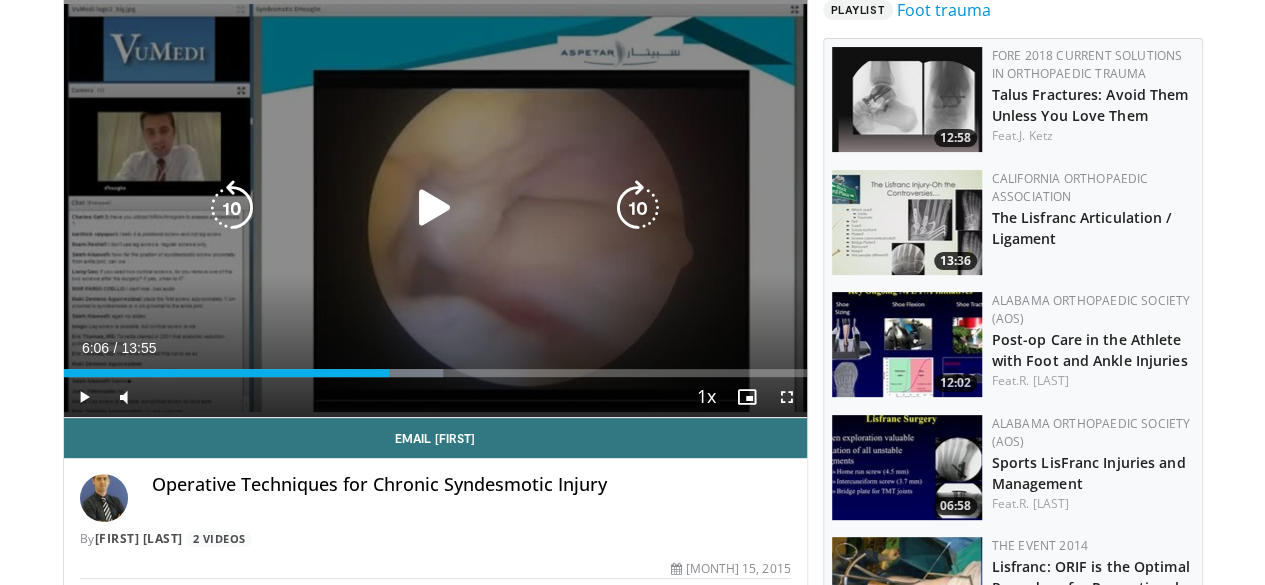 click on "10 seconds
Tap to unmute" at bounding box center [435, 208] 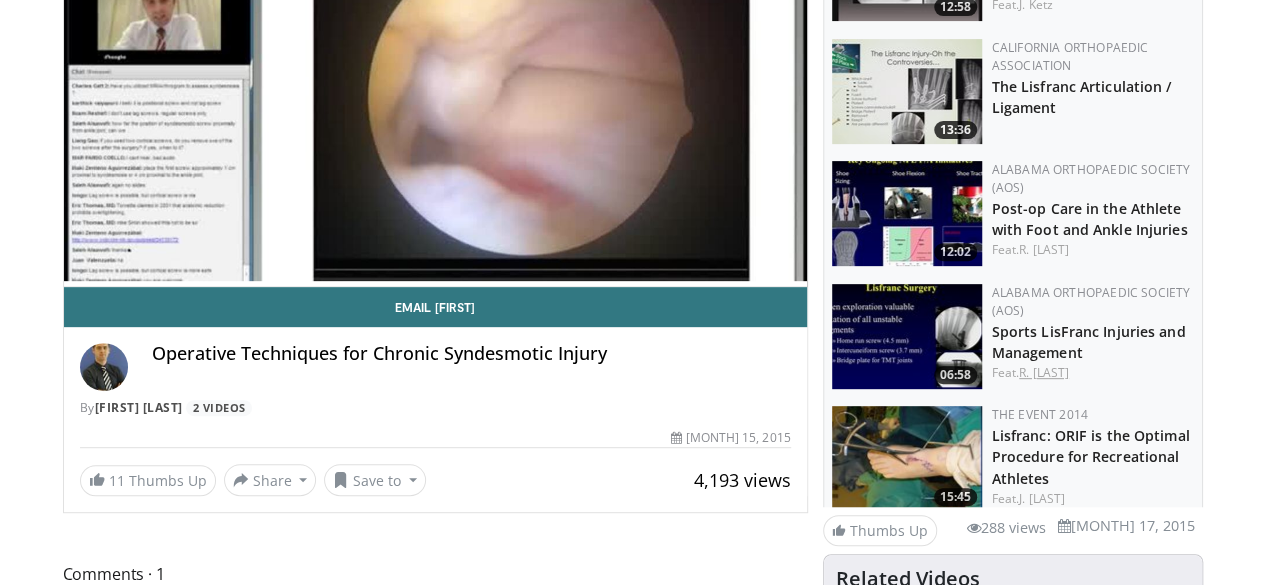 scroll, scrollTop: 356, scrollLeft: 0, axis: vertical 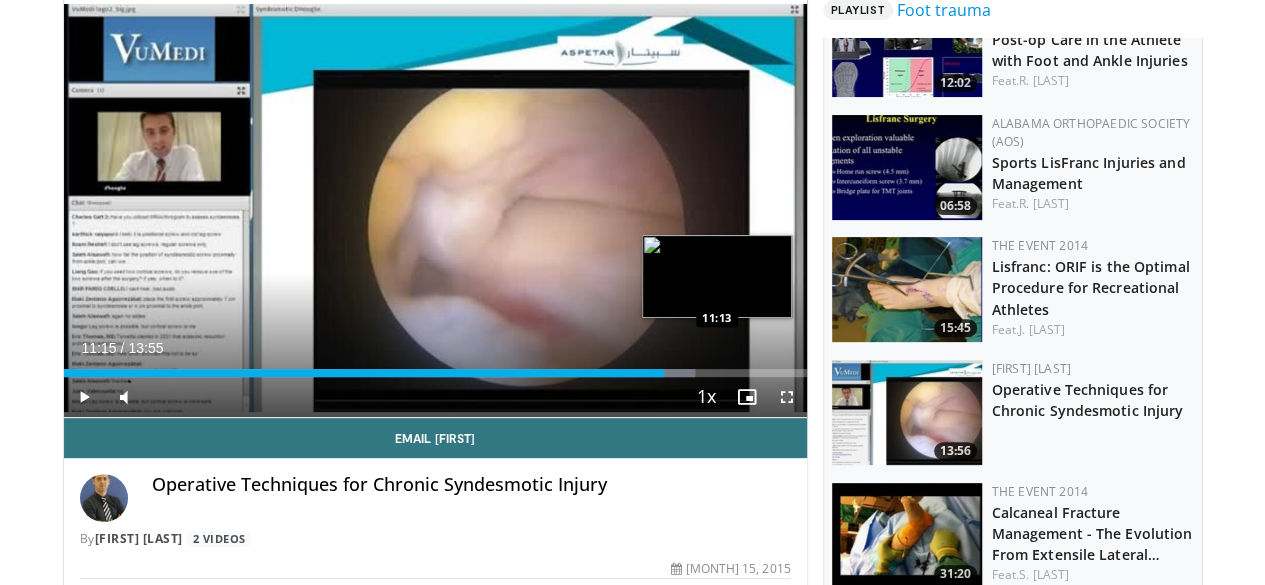 click on "Loaded :  85.06% 11:15 11:13" at bounding box center [435, 373] 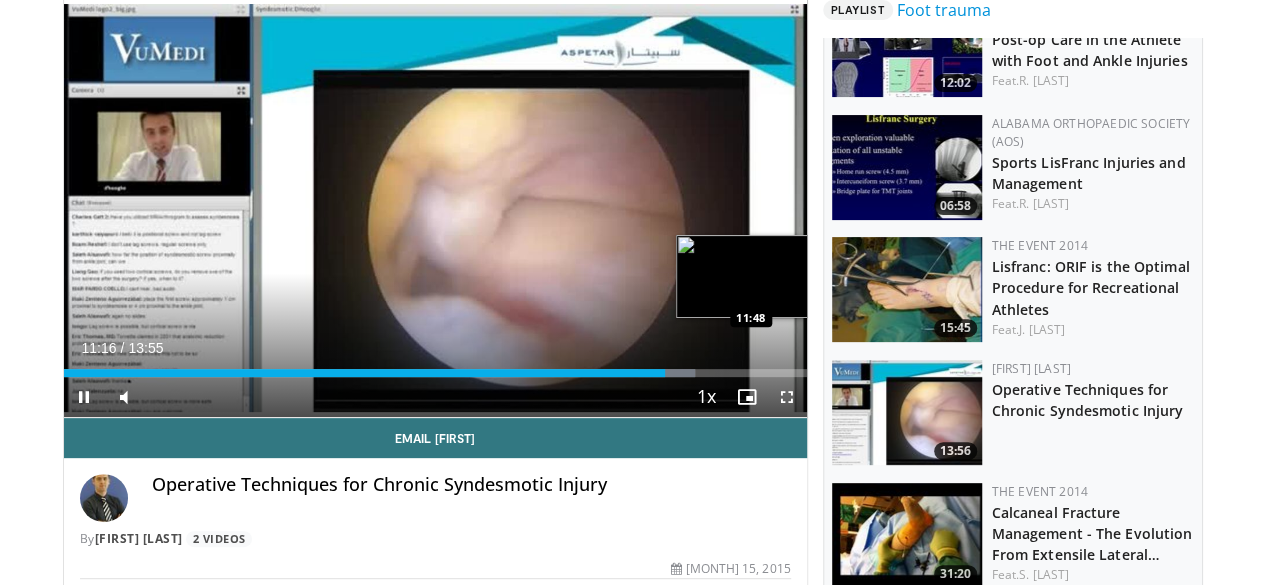 click on "Loaded :  85.06% 11:16 11:48" at bounding box center (435, 367) 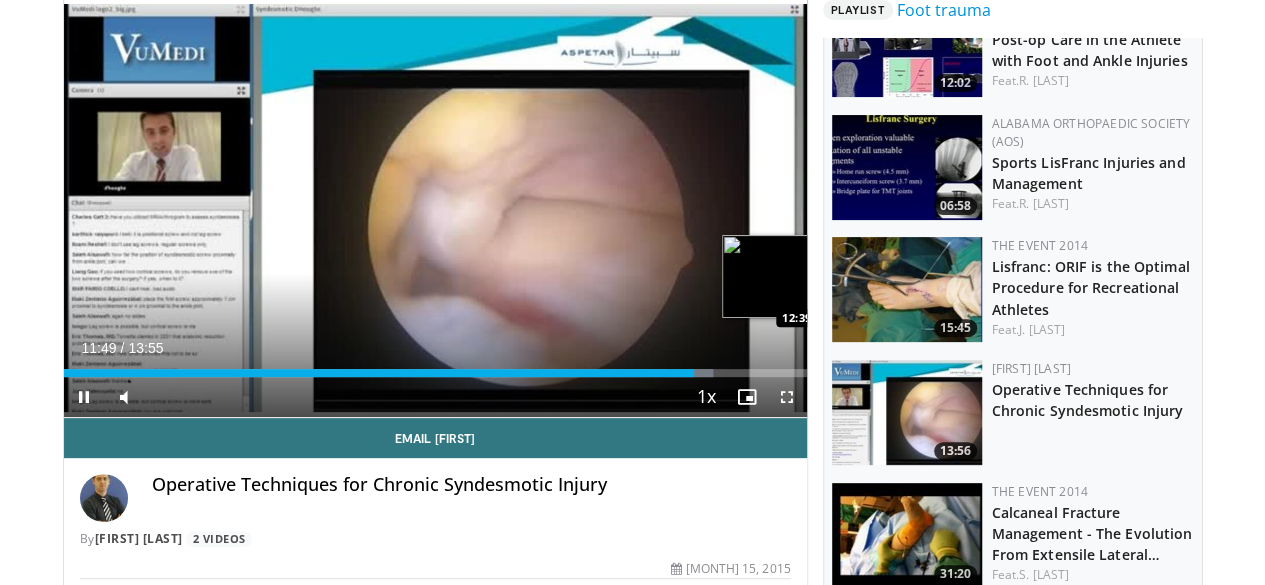 click on "Loaded :  87.46% 11:49 12:39" at bounding box center [435, 373] 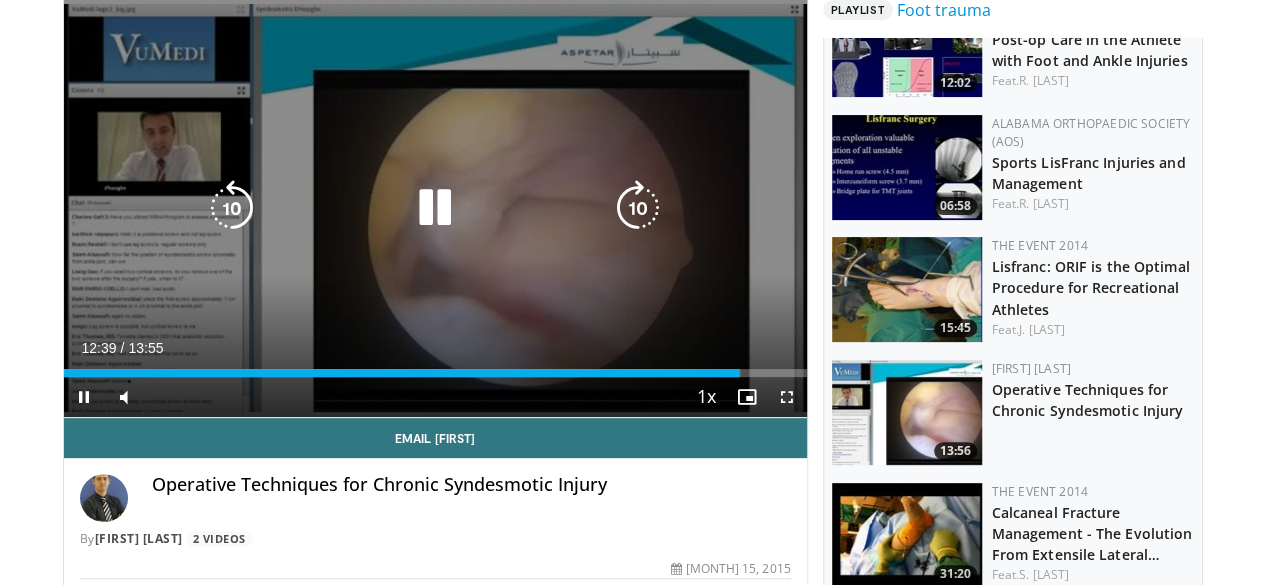 click at bounding box center [435, 208] 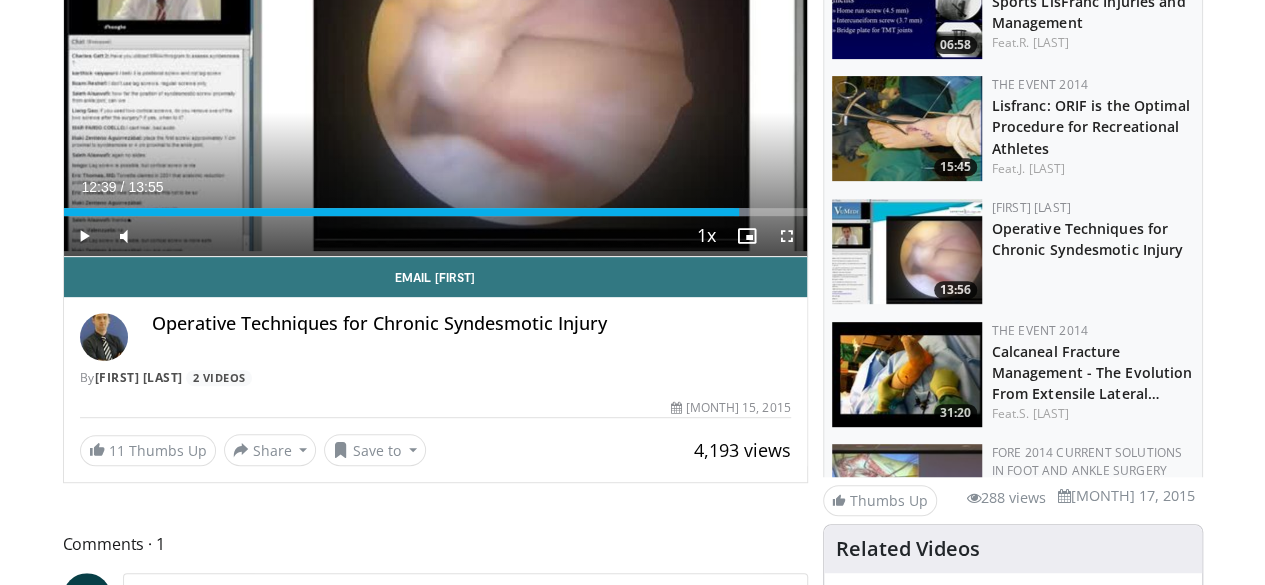 scroll, scrollTop: 456, scrollLeft: 0, axis: vertical 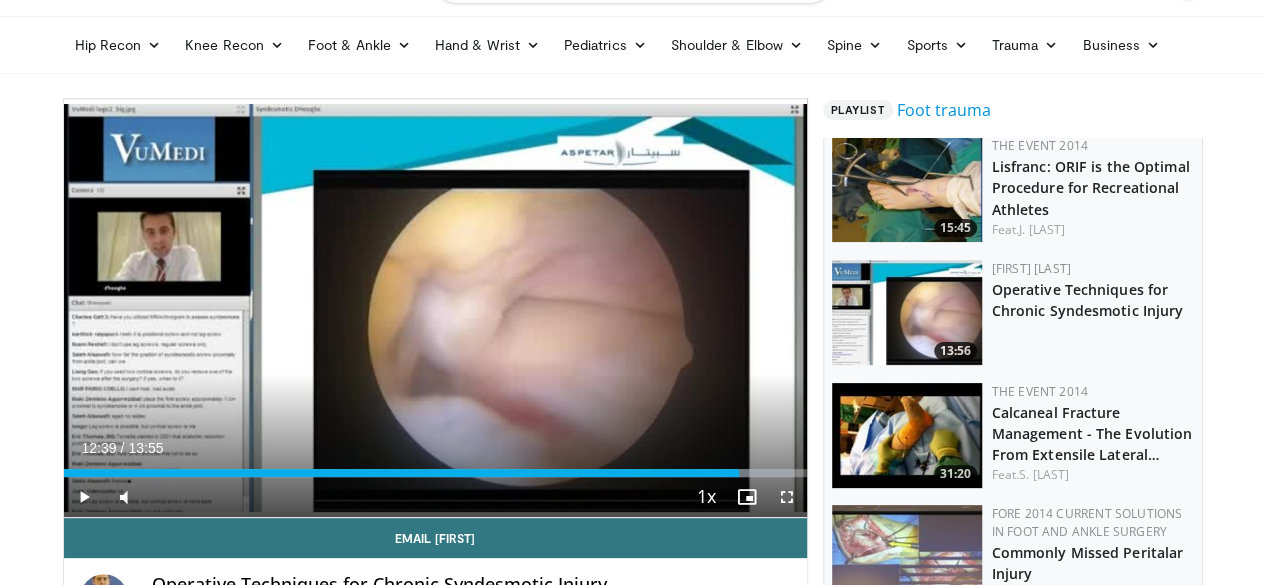 click at bounding box center [907, 189] 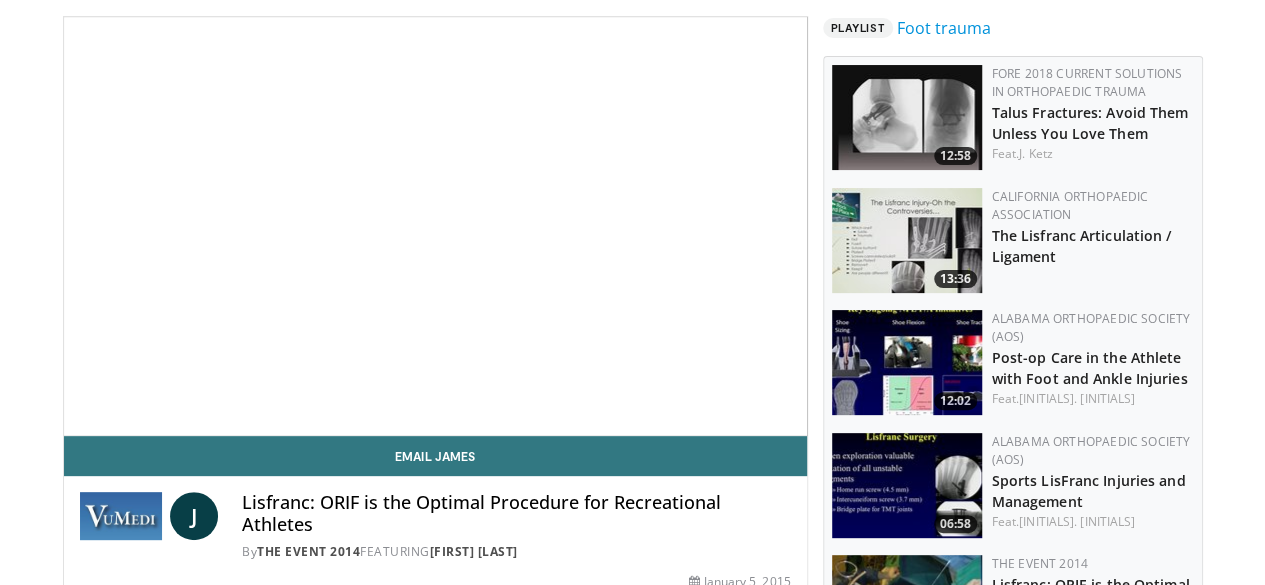 scroll, scrollTop: 756, scrollLeft: 0, axis: vertical 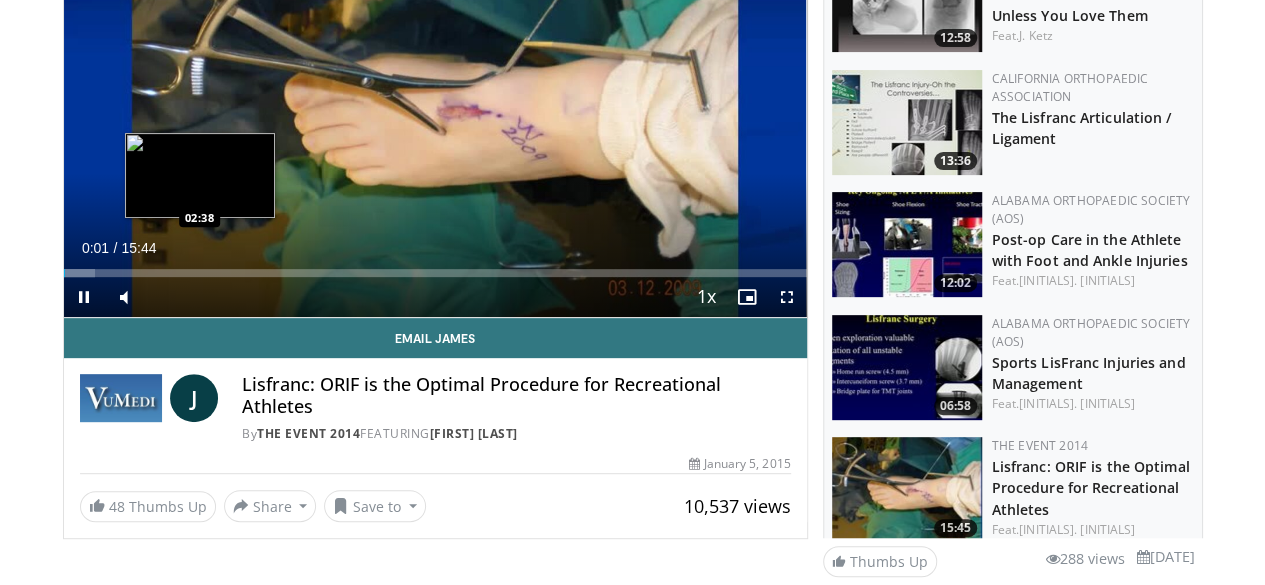 click on "Loaded :  4.19% 00:01 02:38" at bounding box center (435, 273) 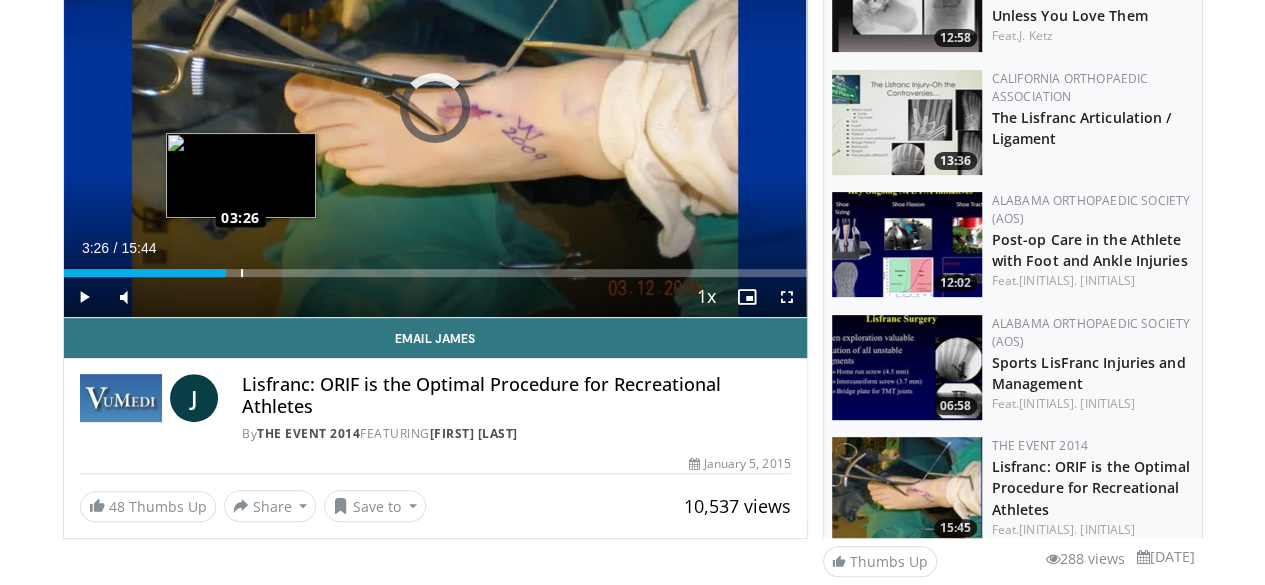 click on "Loaded :  0.00% 03:25 03:26" at bounding box center (435, 273) 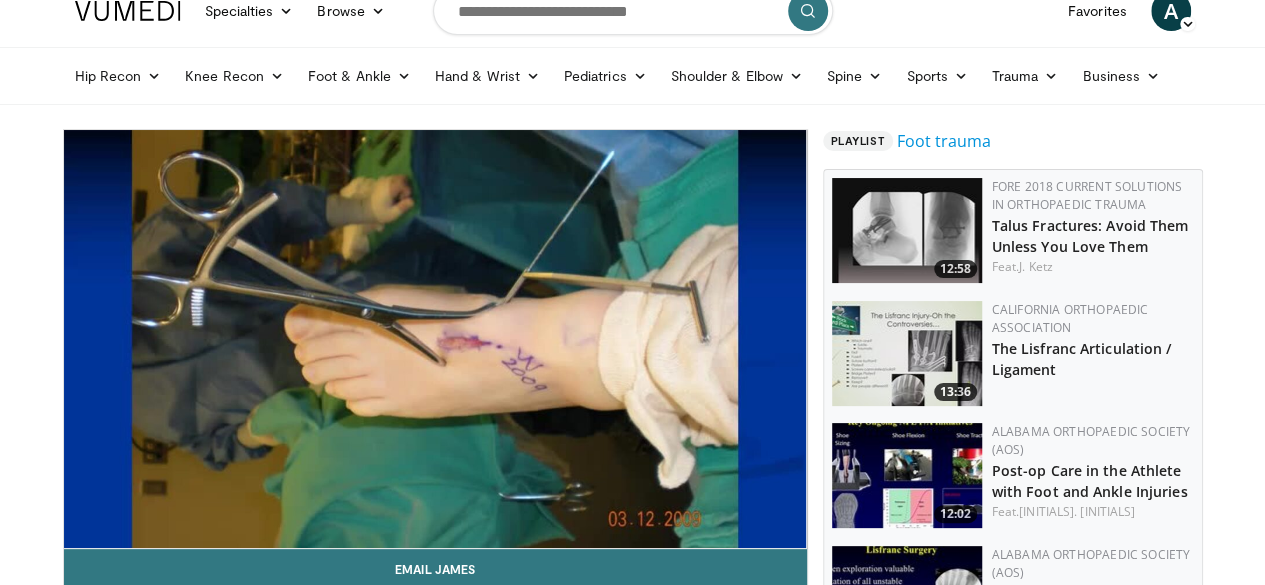 scroll, scrollTop: 100, scrollLeft: 0, axis: vertical 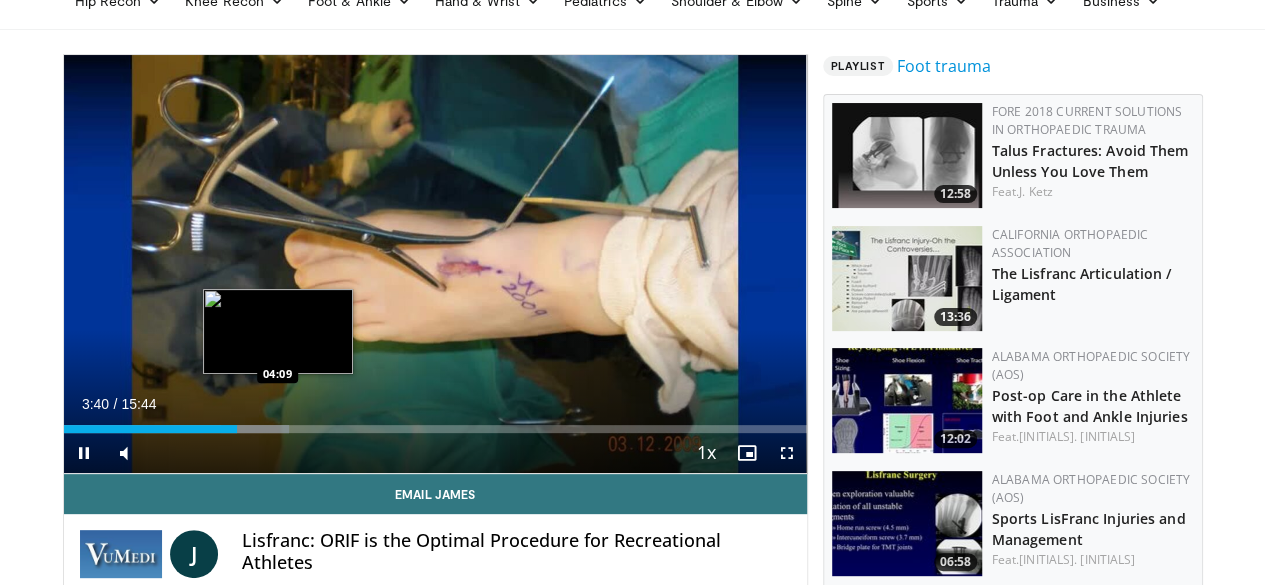 click at bounding box center [255, 429] 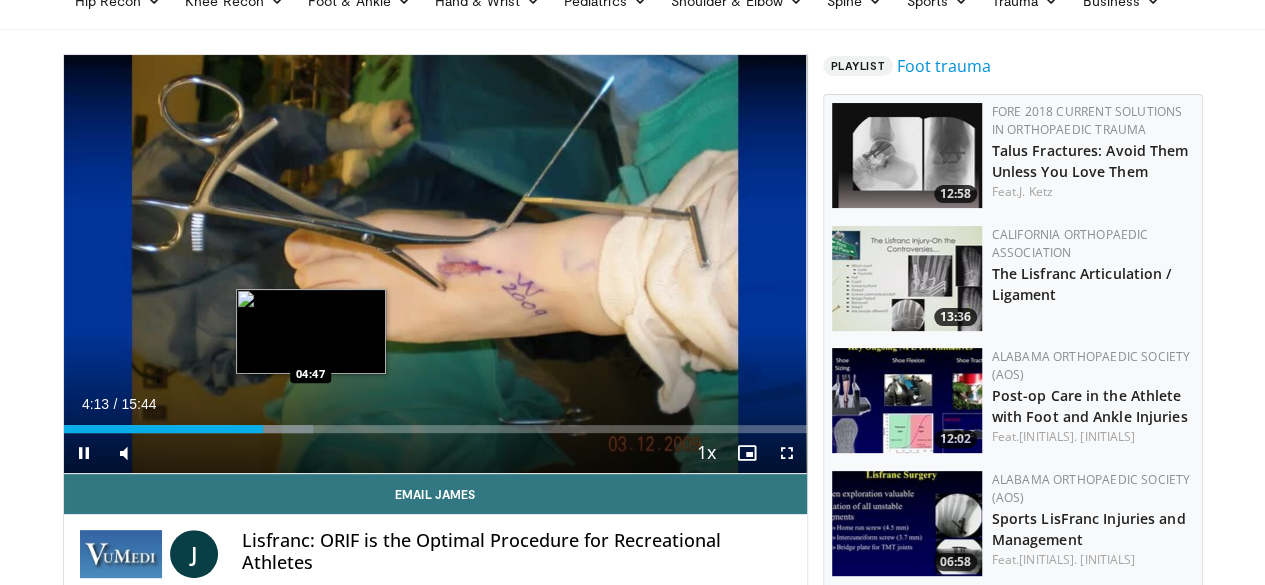 click on "Loaded :  33.55% 04:13 04:47" at bounding box center [435, 423] 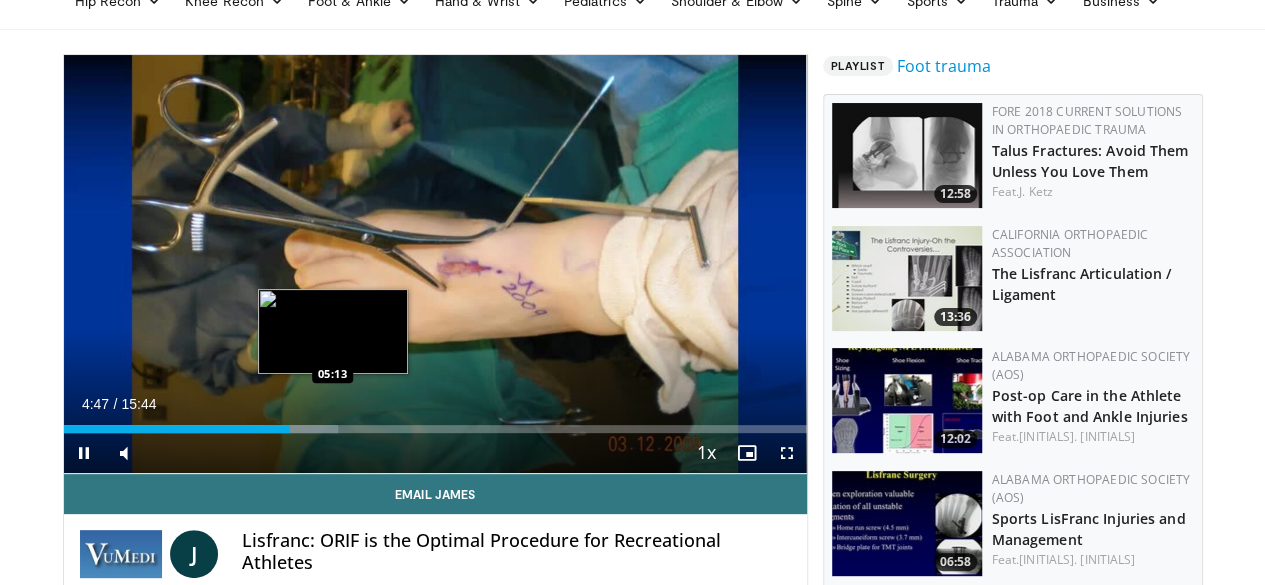 click on "Loaded :  37.00% 04:47 05:13" at bounding box center (435, 423) 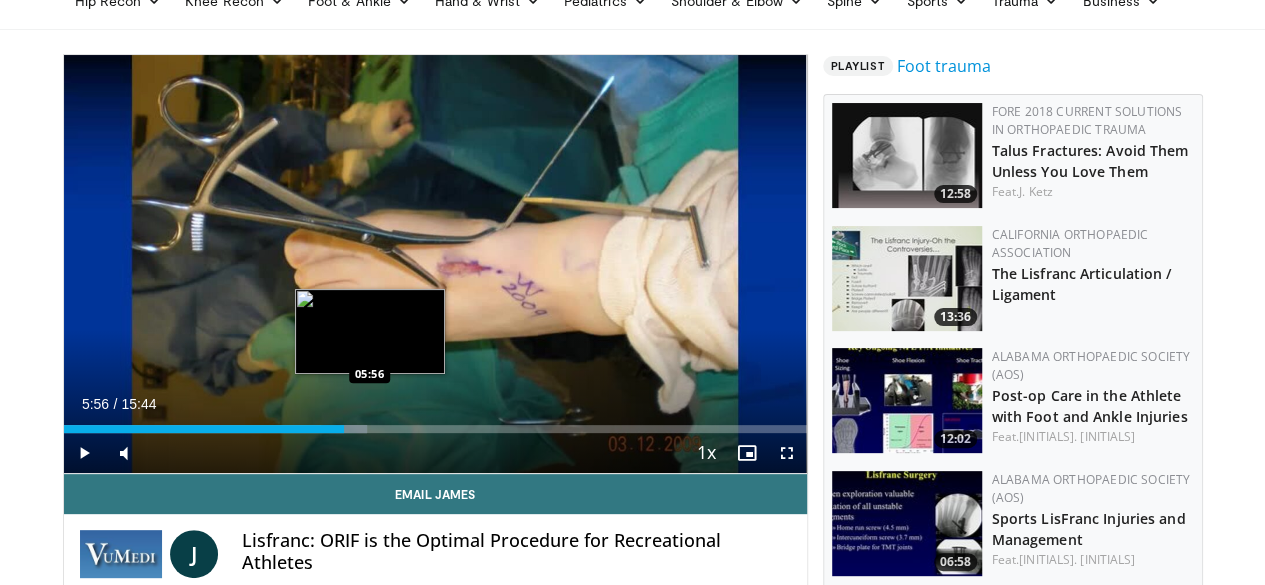 click on "Loaded :  40.89% 05:56 05:56" at bounding box center (435, 423) 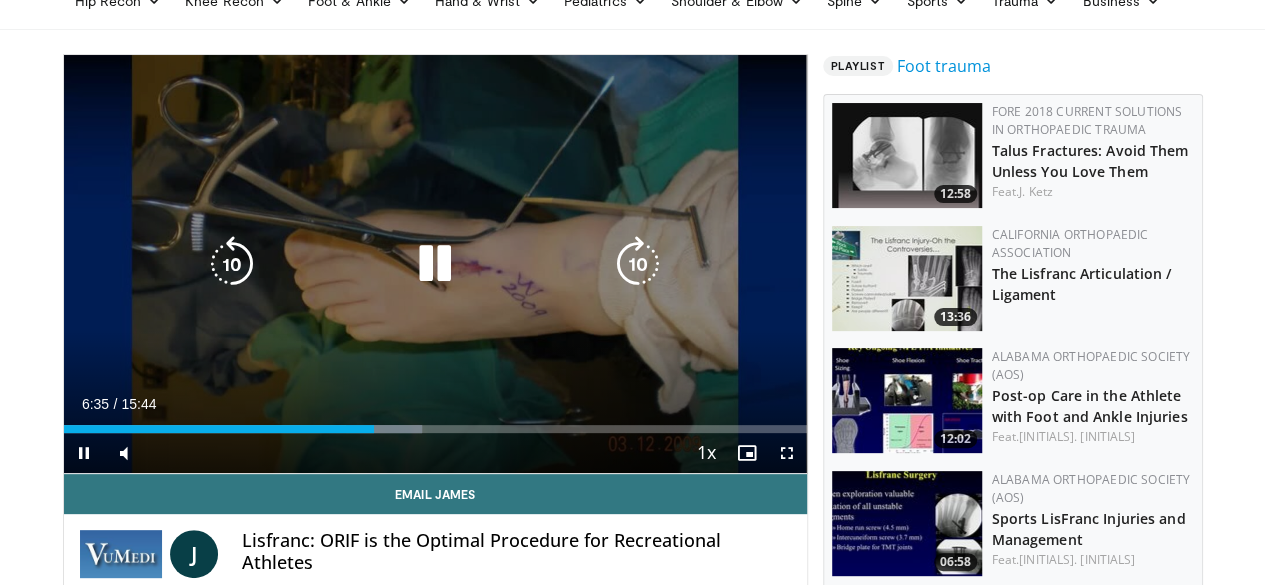 click on "10 seconds
Tap to unmute" at bounding box center [435, 264] 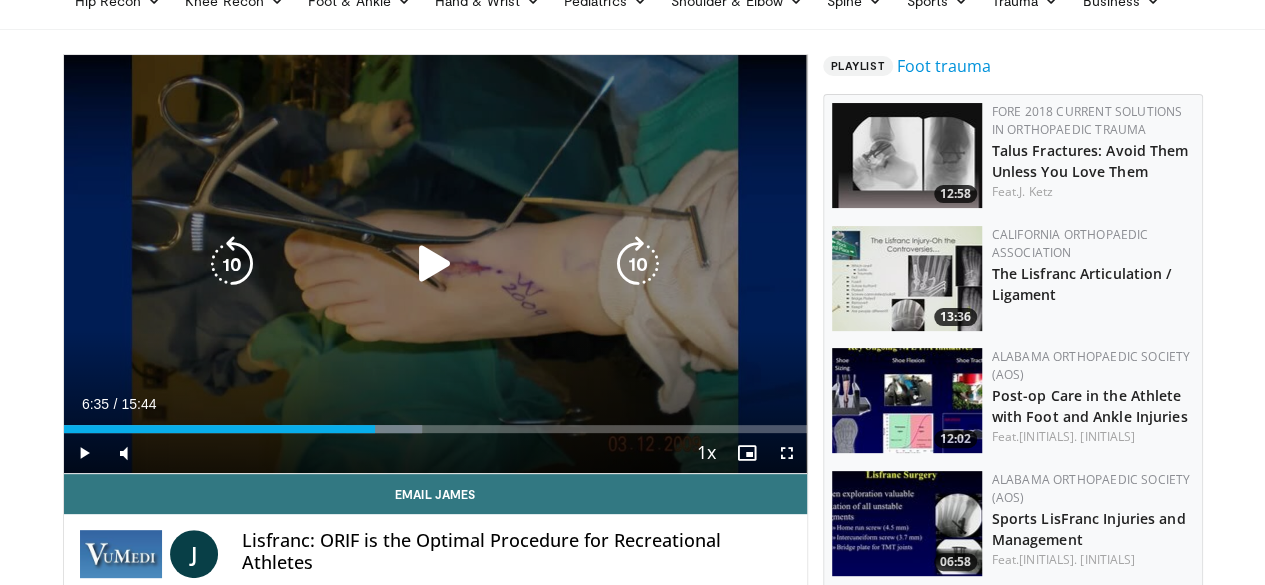 click on "10 seconds
Tap to unmute" at bounding box center [435, 264] 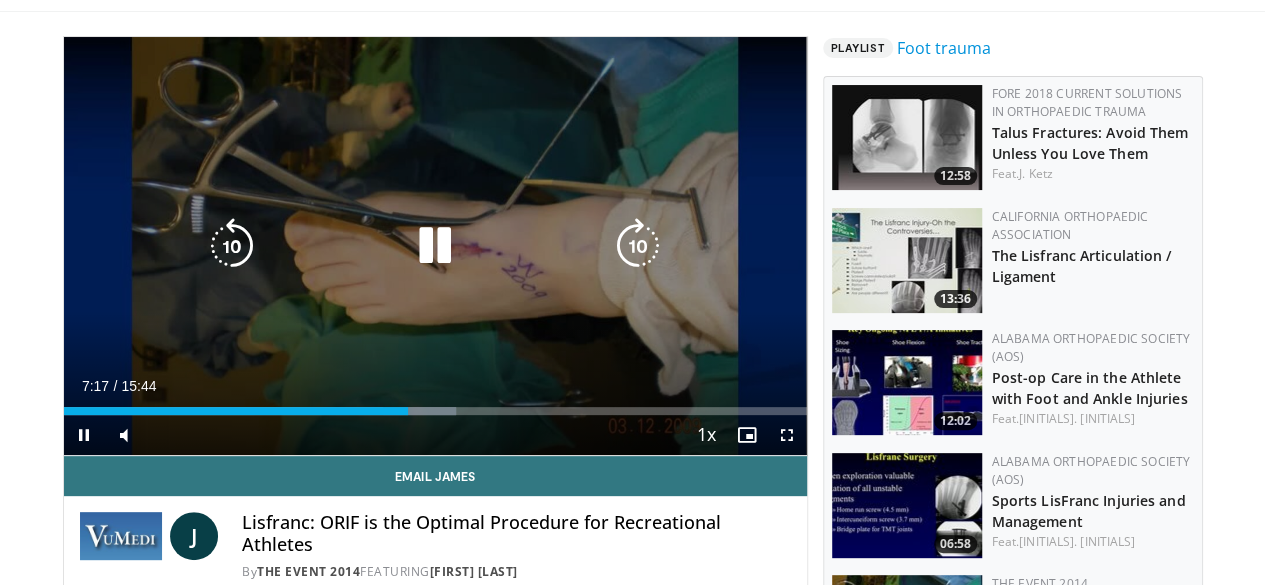 scroll, scrollTop: 100, scrollLeft: 0, axis: vertical 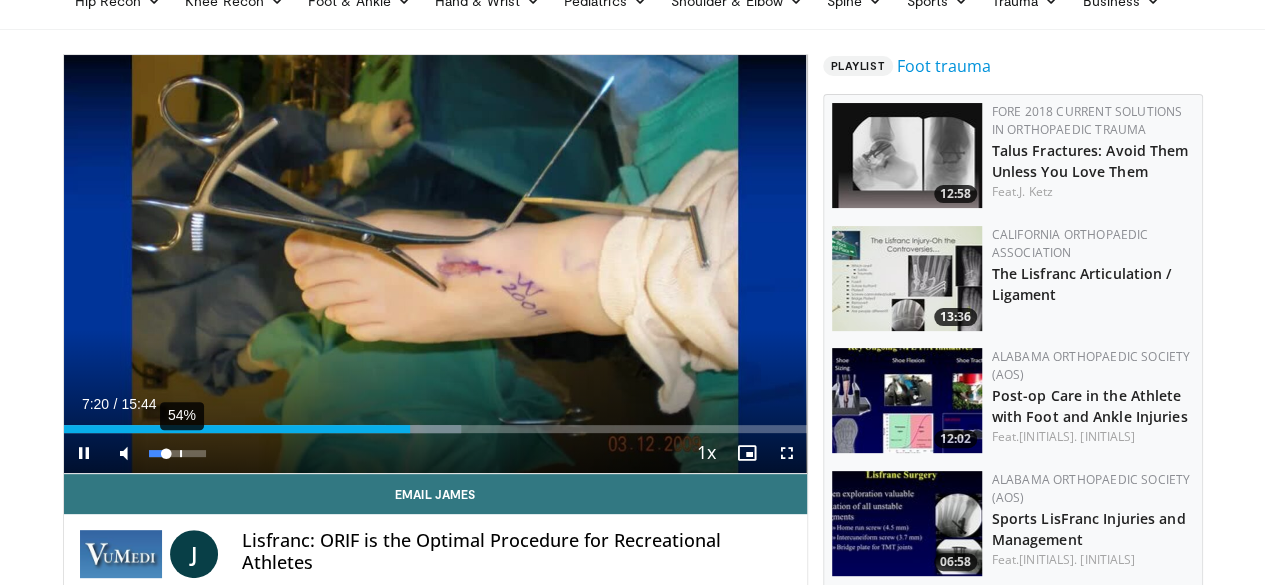 click on "54%" at bounding box center [177, 453] 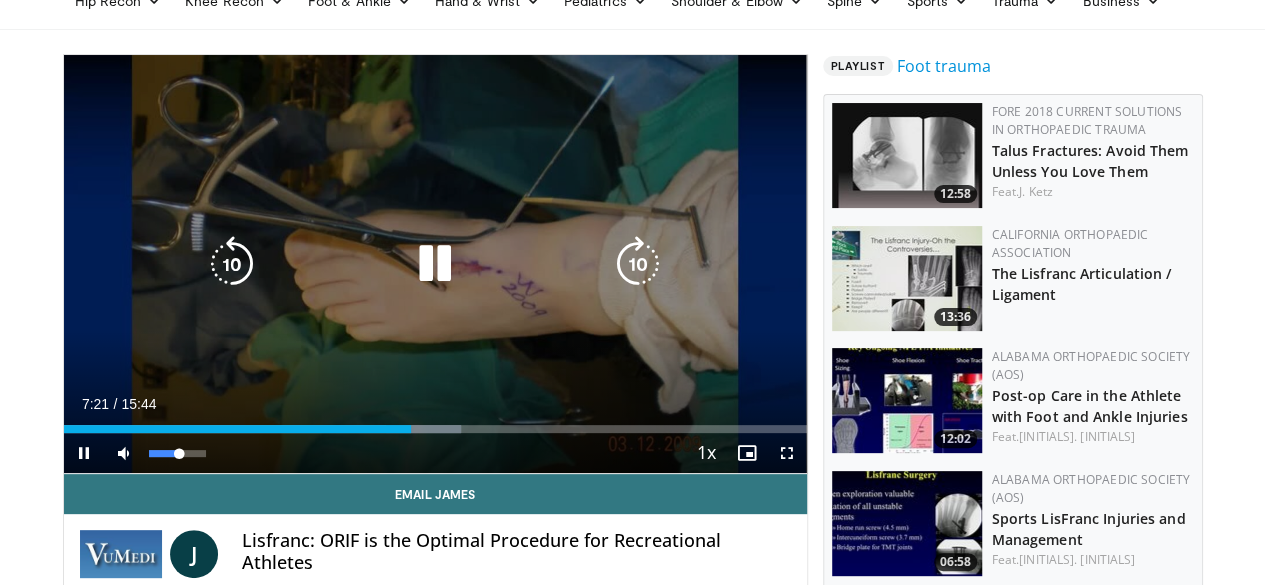 click on "72%" at bounding box center (177, 453) 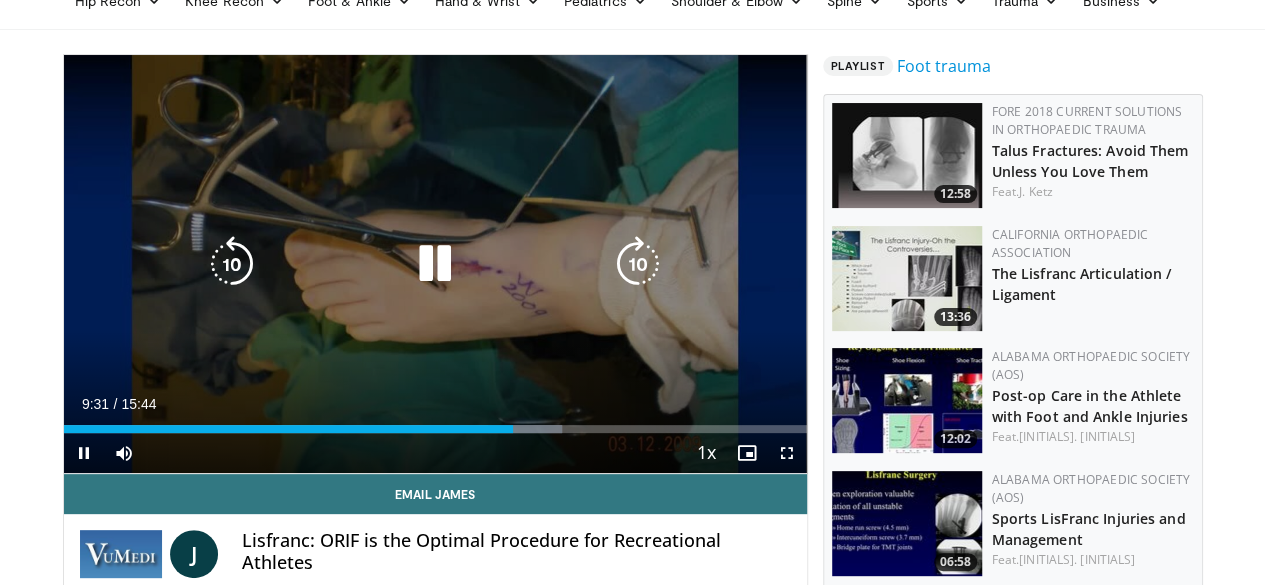 click on "10 seconds
Tap to unmute" at bounding box center (435, 264) 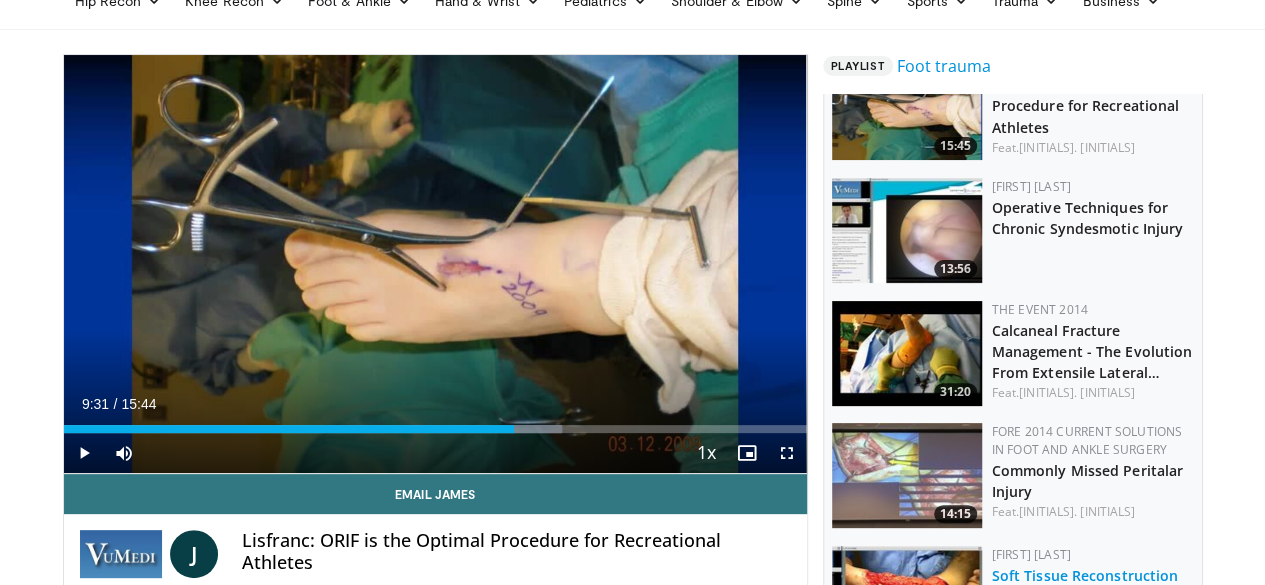 scroll, scrollTop: 600, scrollLeft: 0, axis: vertical 